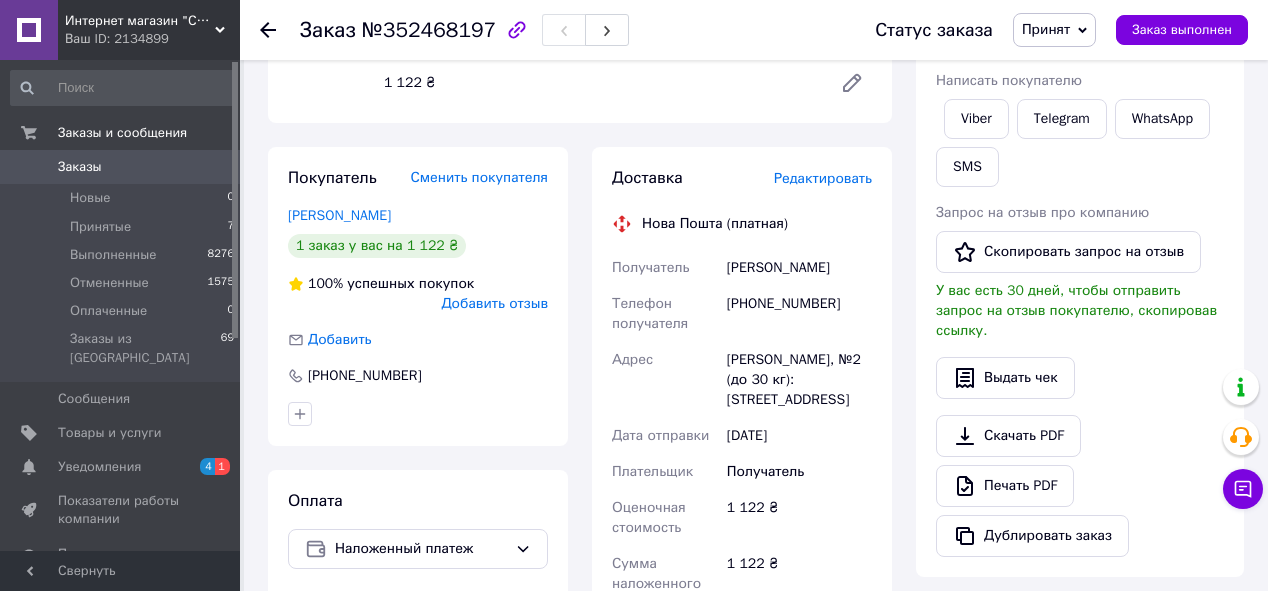 scroll, scrollTop: 80, scrollLeft: 0, axis: vertical 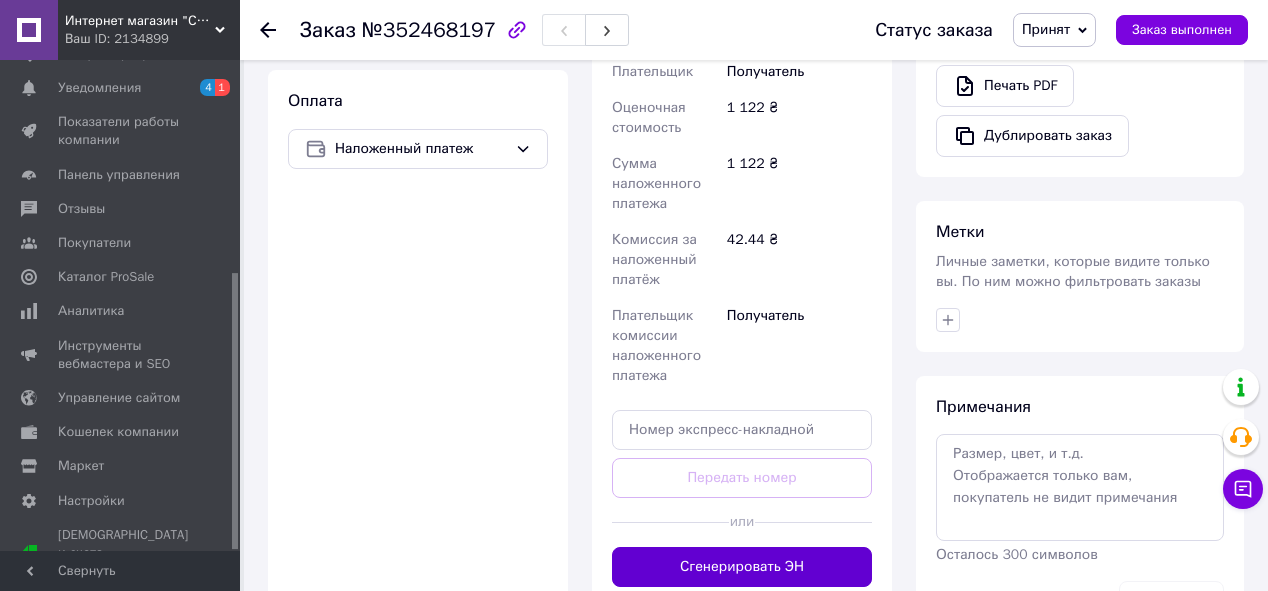 click on "Сгенерировать ЭН" at bounding box center (742, 567) 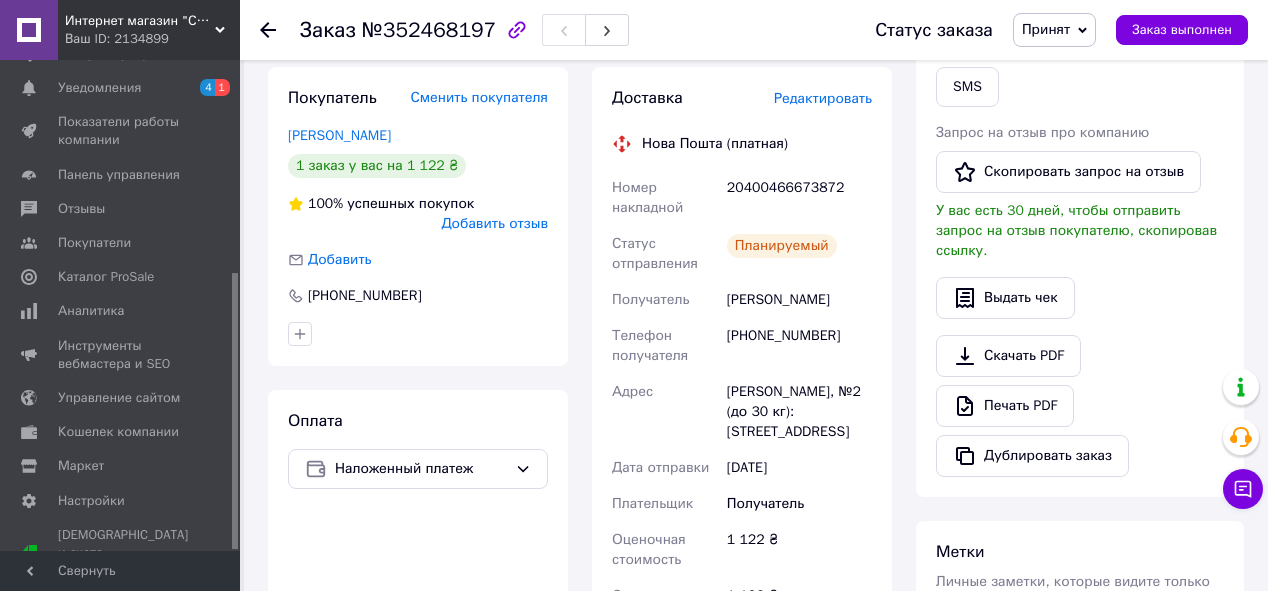 scroll, scrollTop: 0, scrollLeft: 0, axis: both 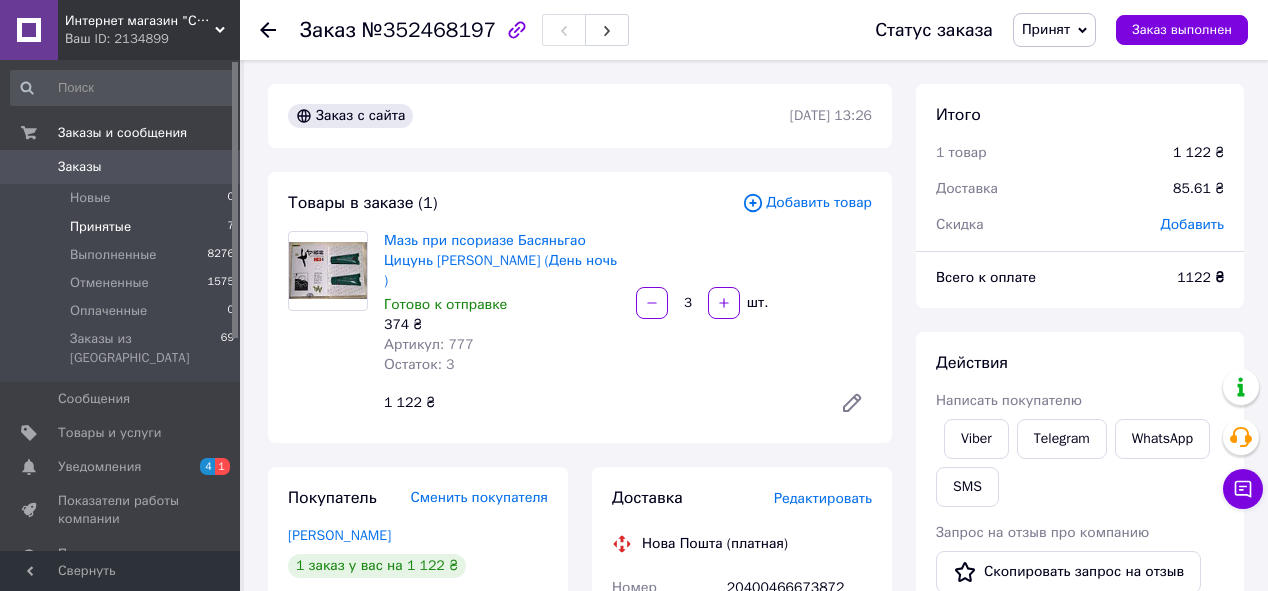 click on "Принятые" at bounding box center [100, 227] 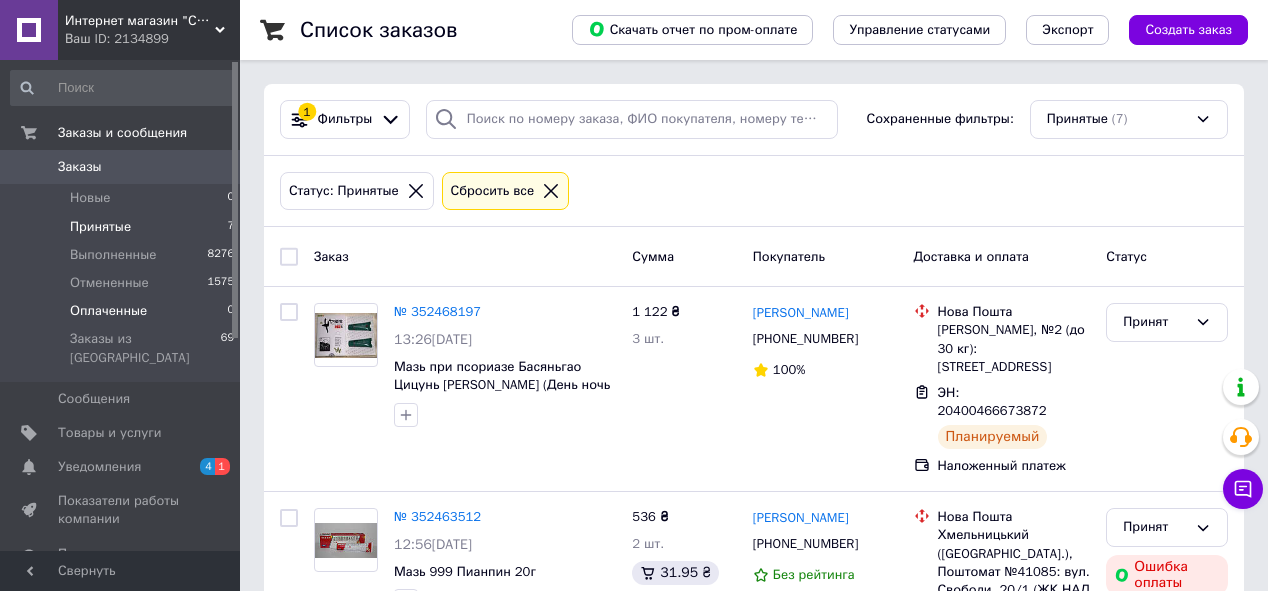 scroll, scrollTop: 80, scrollLeft: 0, axis: vertical 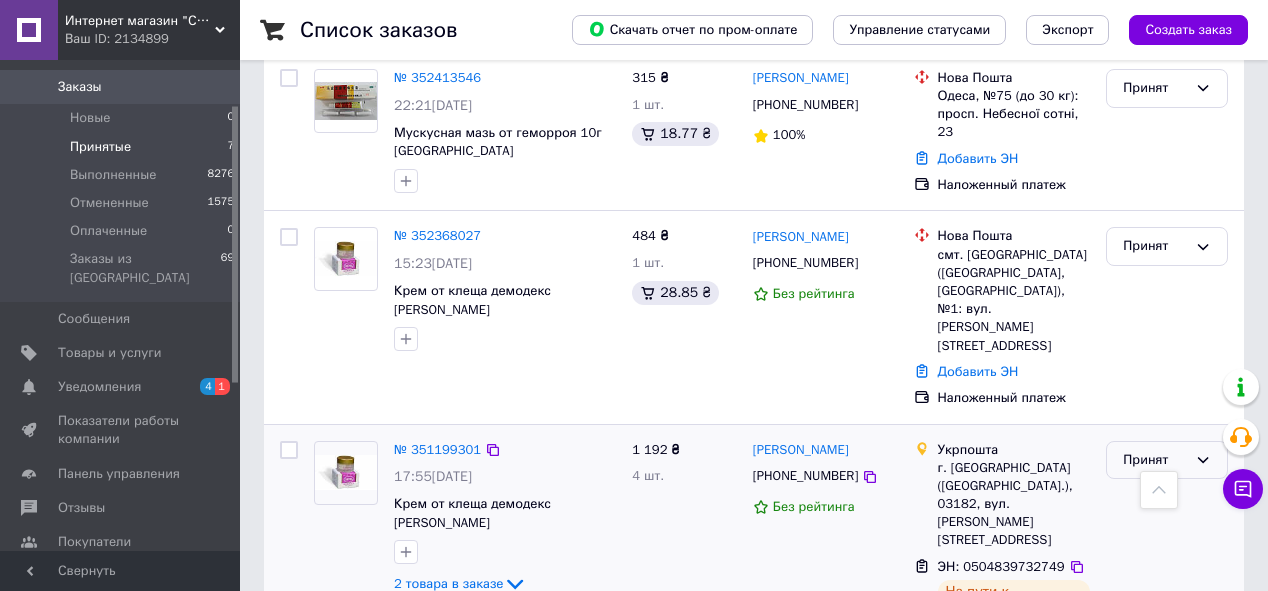 click 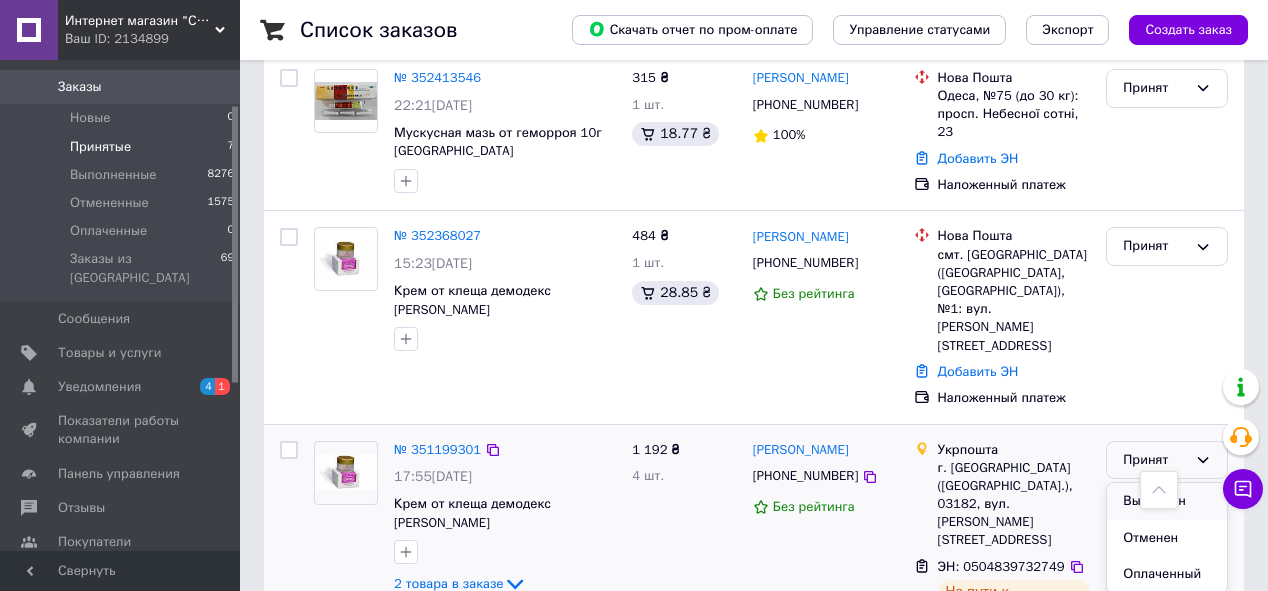 click on "Выполнен" at bounding box center [1167, 501] 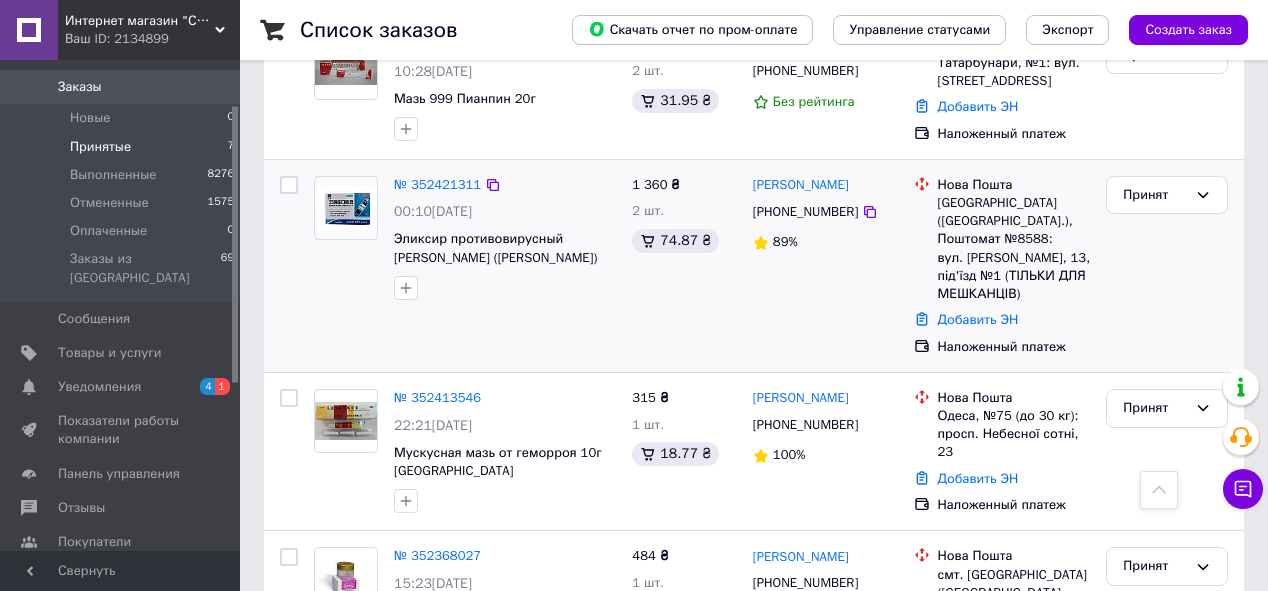 scroll, scrollTop: 784, scrollLeft: 0, axis: vertical 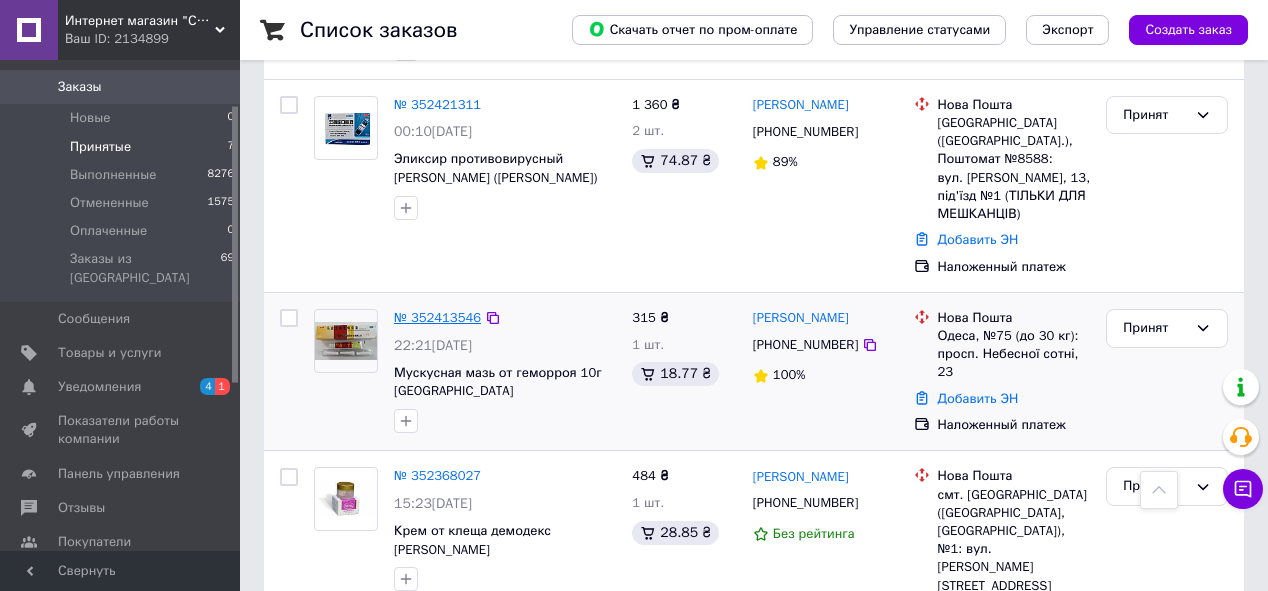 click on "№ 352413546" at bounding box center [437, 317] 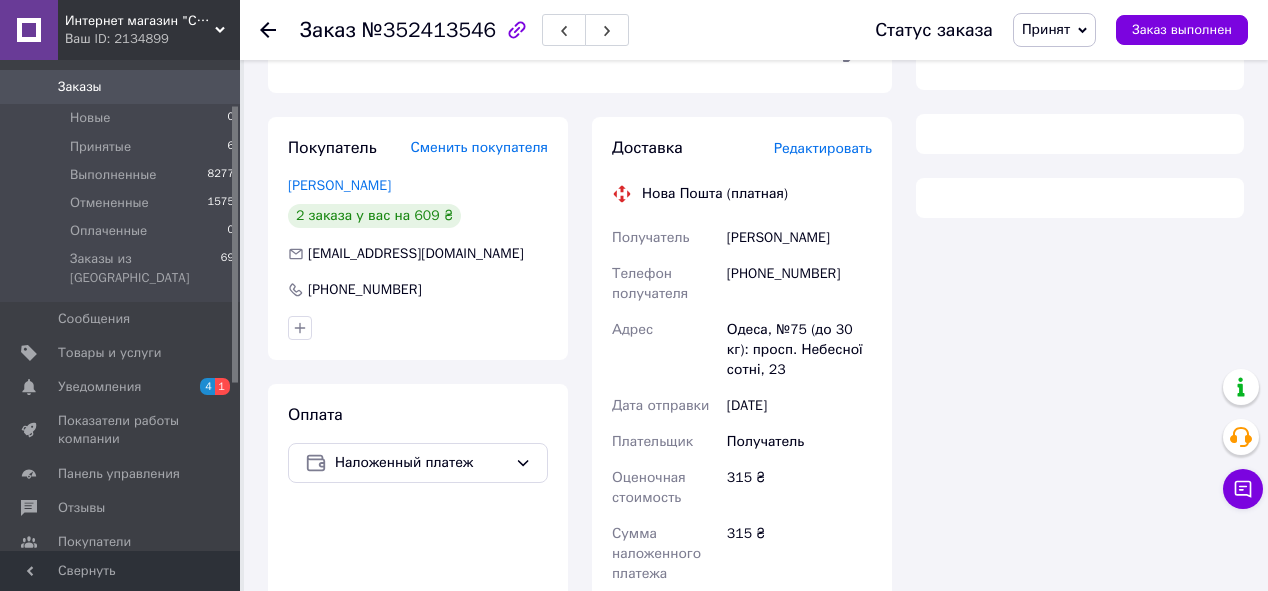 scroll, scrollTop: 784, scrollLeft: 0, axis: vertical 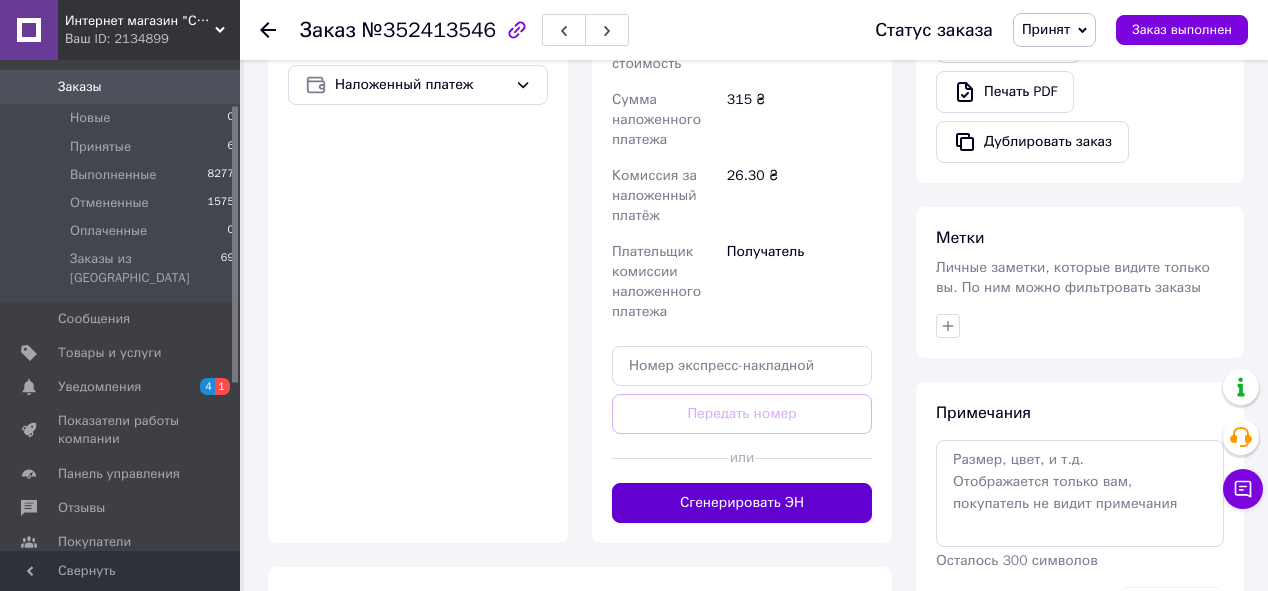 click on "Сгенерировать ЭН" at bounding box center [742, 503] 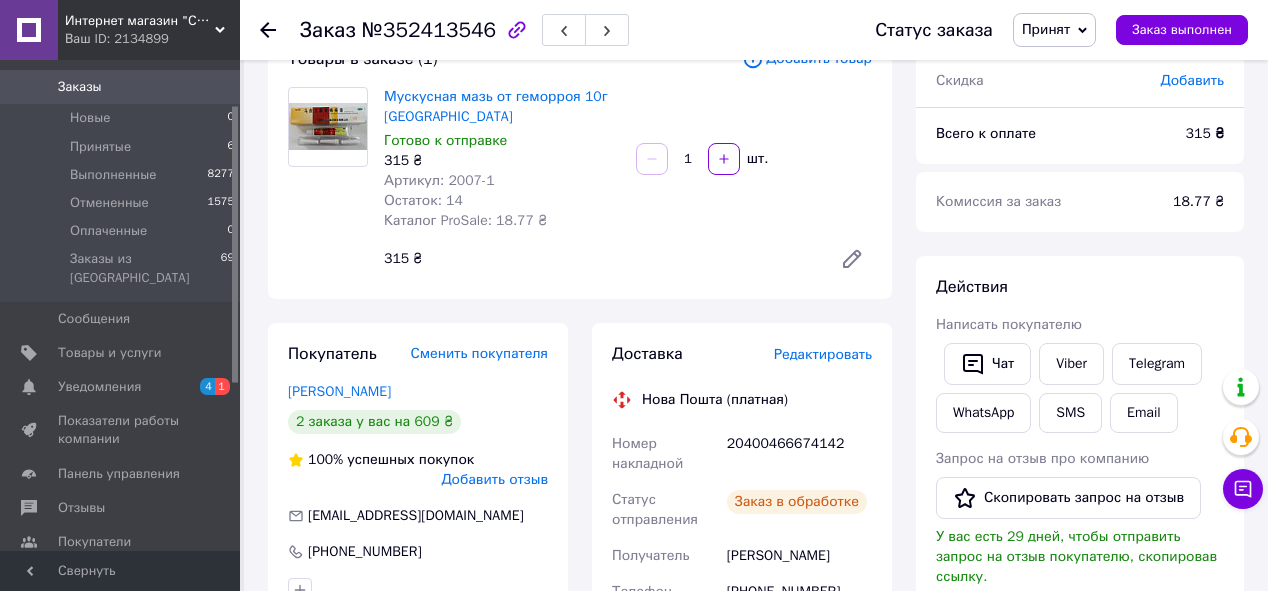scroll, scrollTop: 0, scrollLeft: 0, axis: both 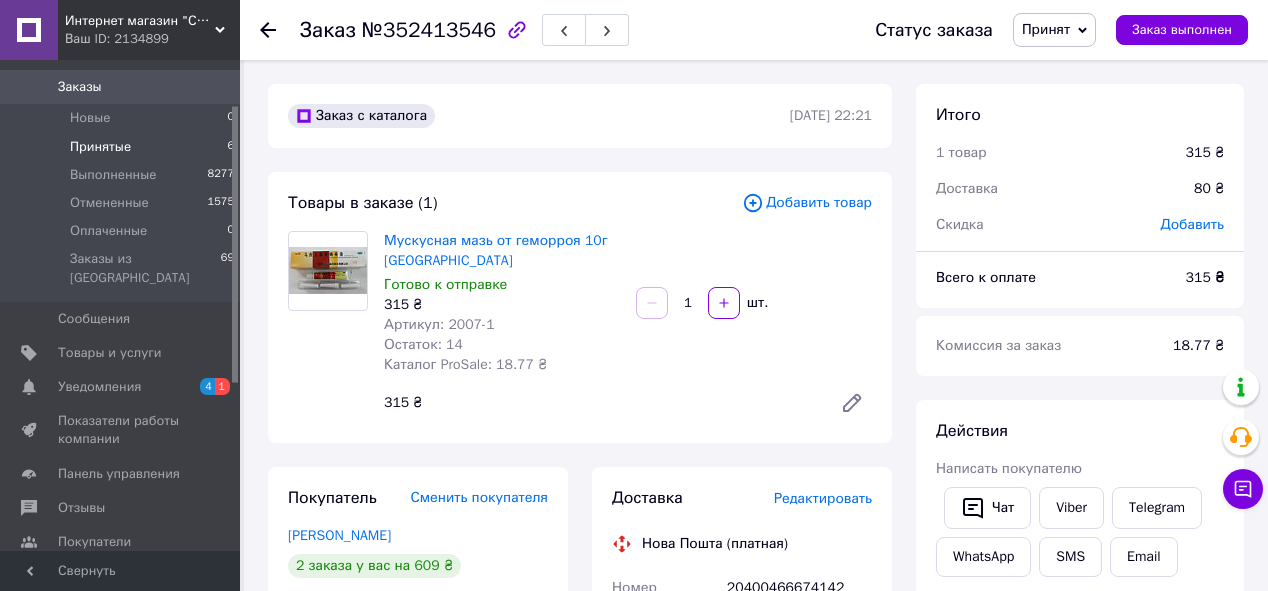 click on "Принятые" at bounding box center (100, 147) 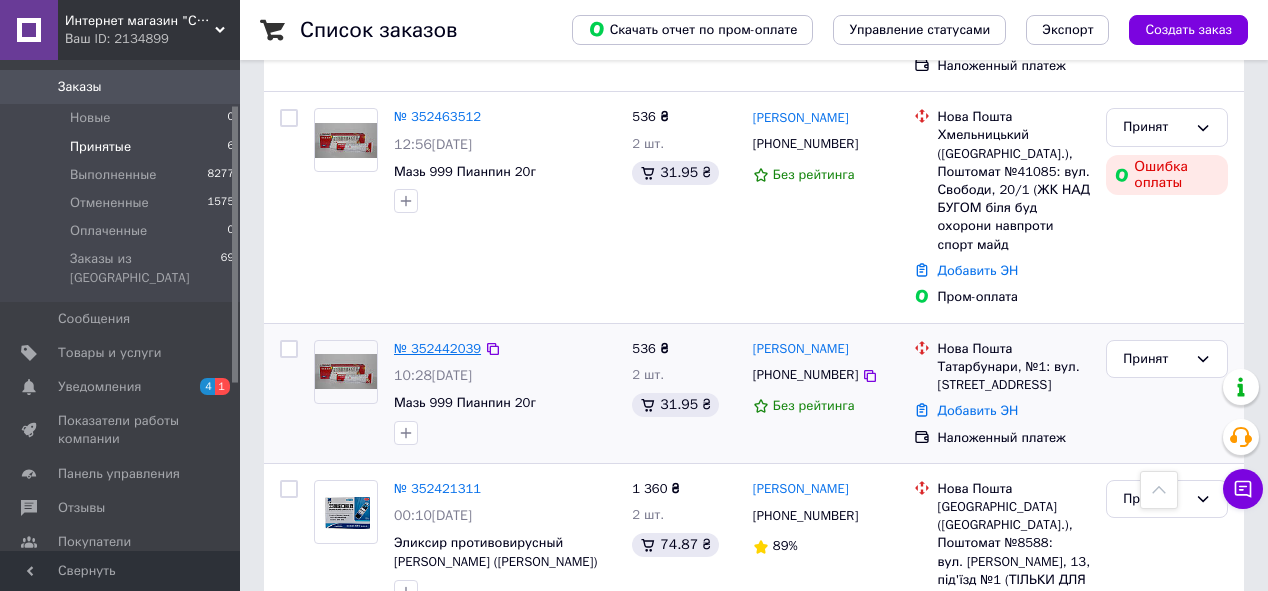 scroll, scrollTop: 320, scrollLeft: 0, axis: vertical 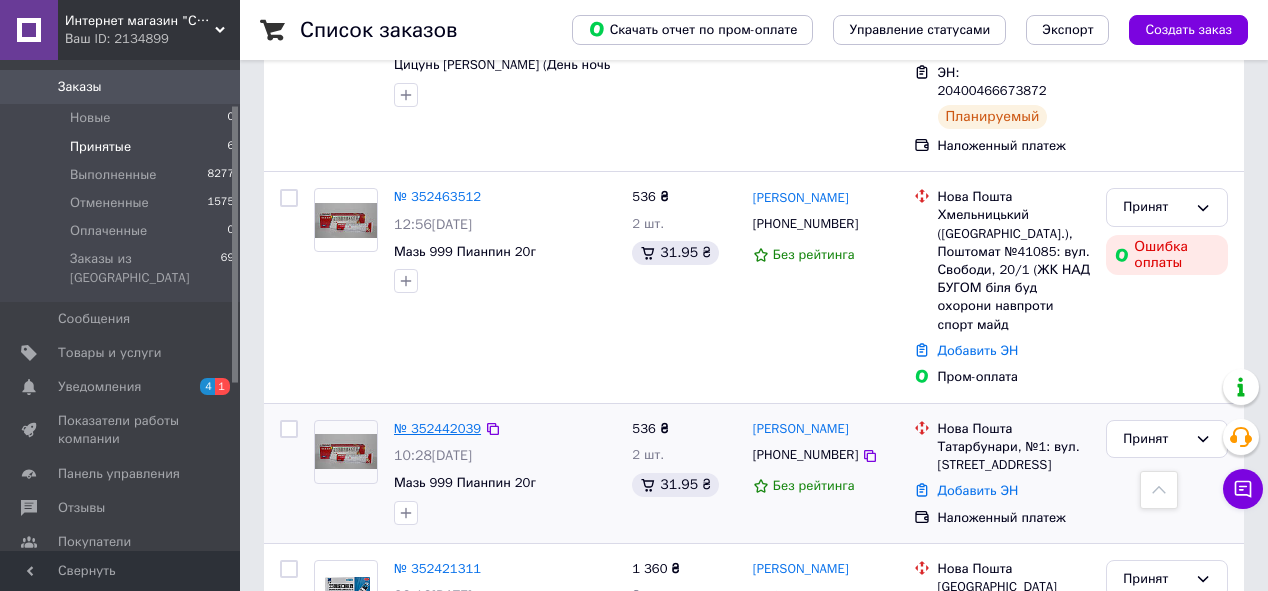 click on "№ 352442039" at bounding box center (437, 428) 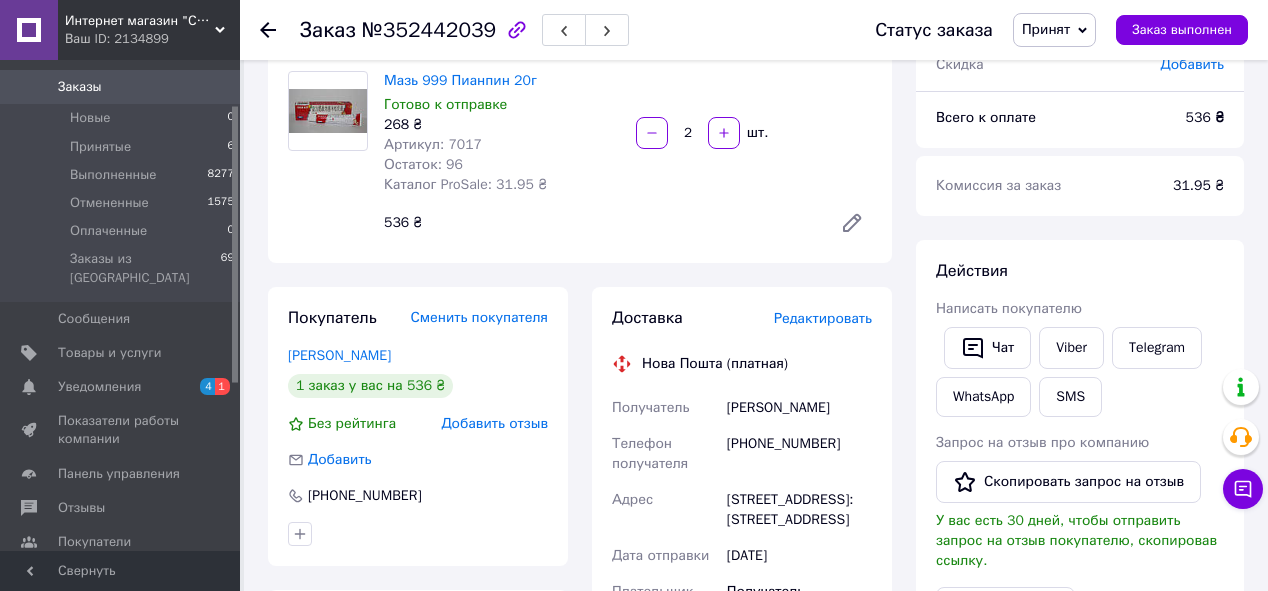 scroll, scrollTop: 0, scrollLeft: 0, axis: both 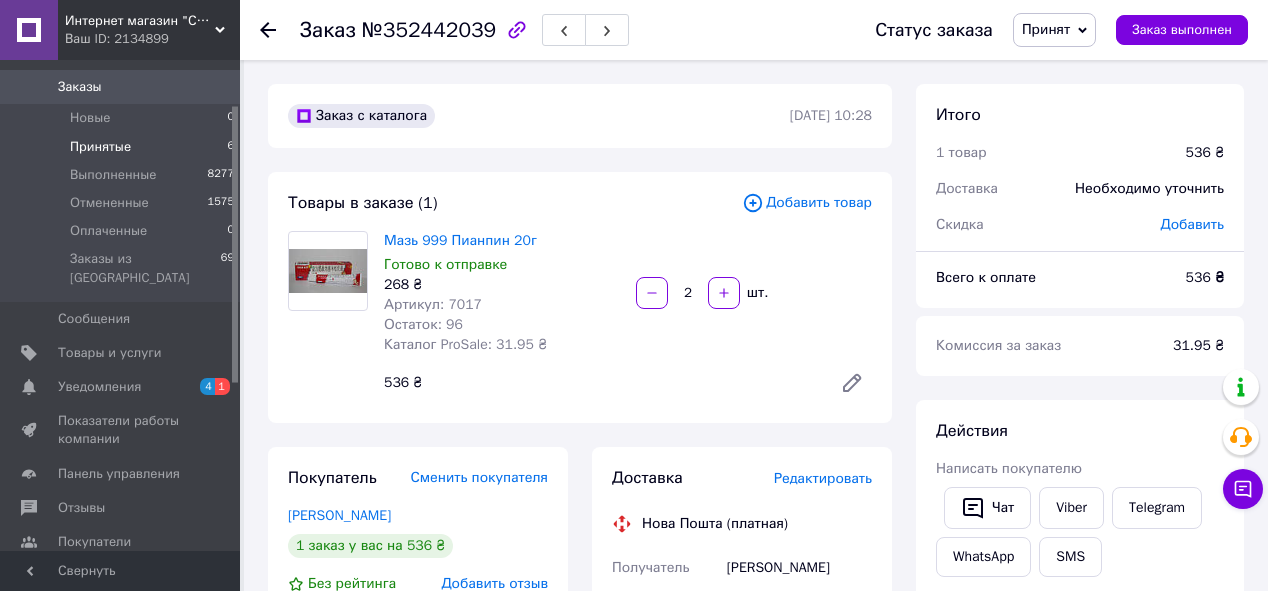 click on "Принятые" at bounding box center [100, 147] 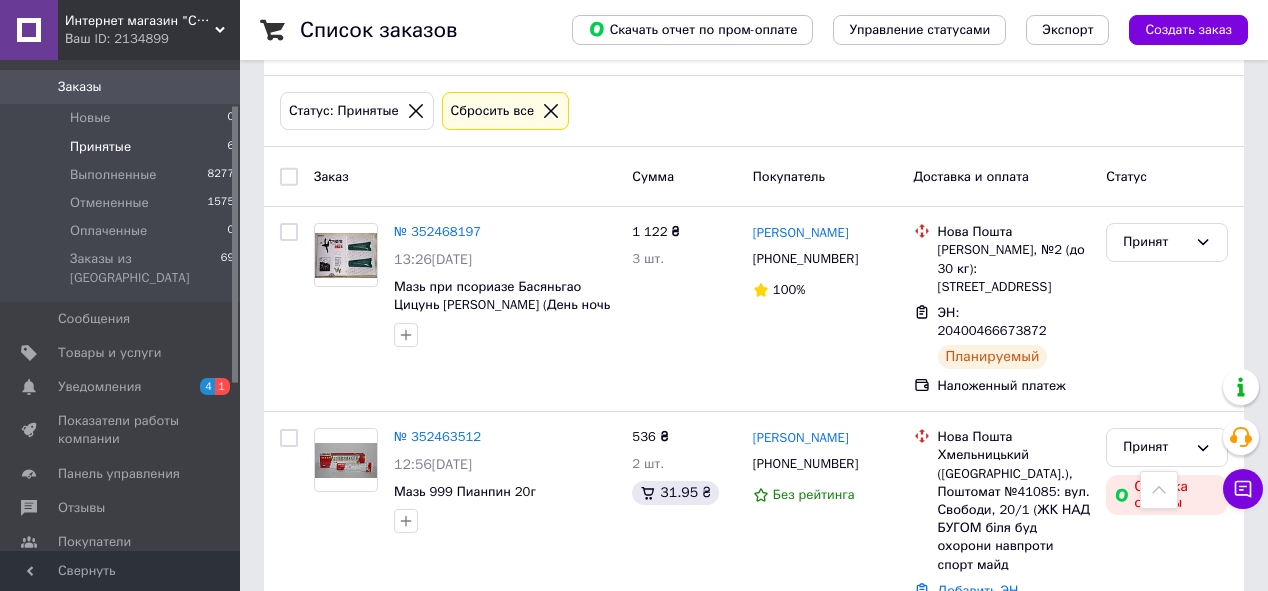 scroll, scrollTop: 320, scrollLeft: 0, axis: vertical 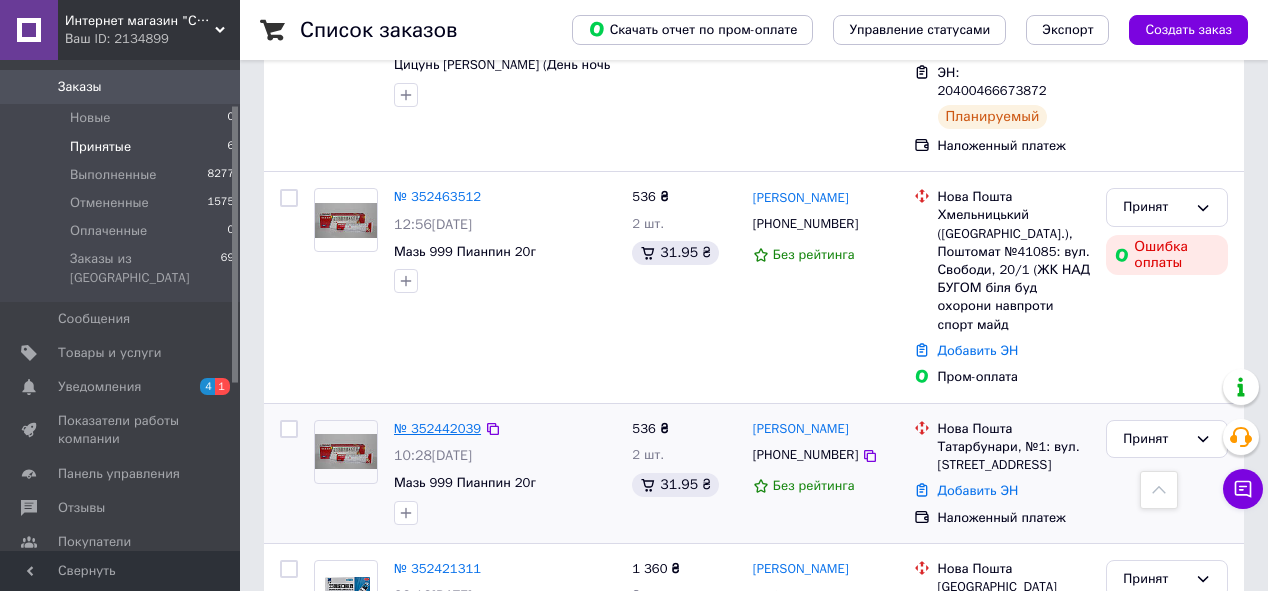 click on "№ 352442039" at bounding box center (437, 428) 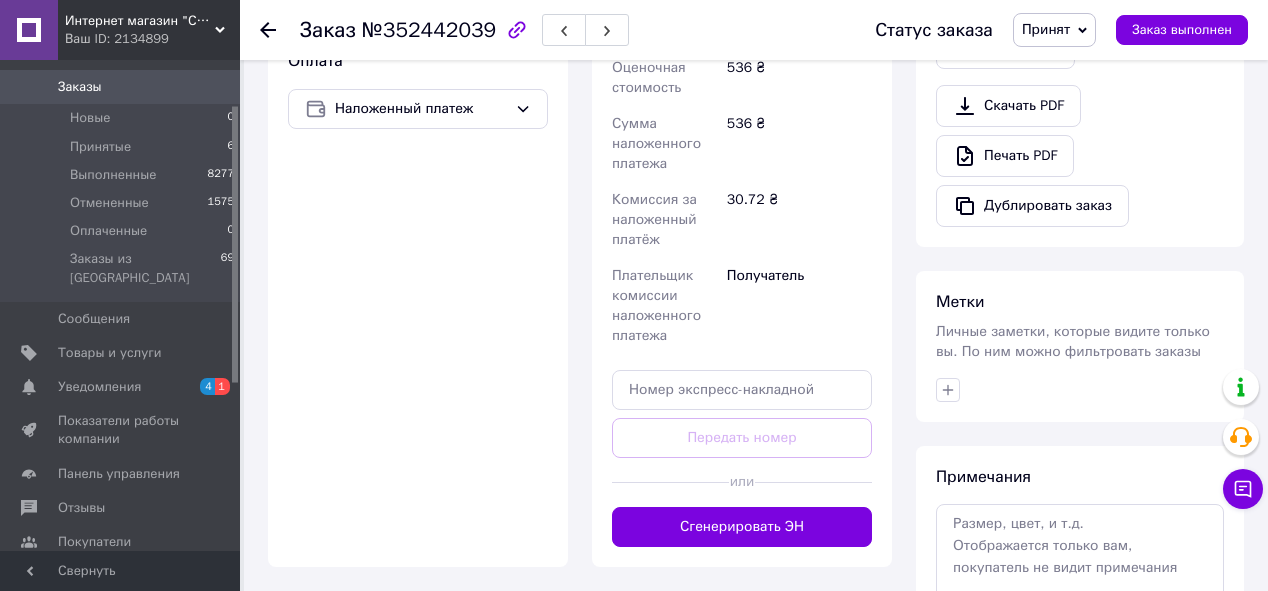 scroll, scrollTop: 800, scrollLeft: 0, axis: vertical 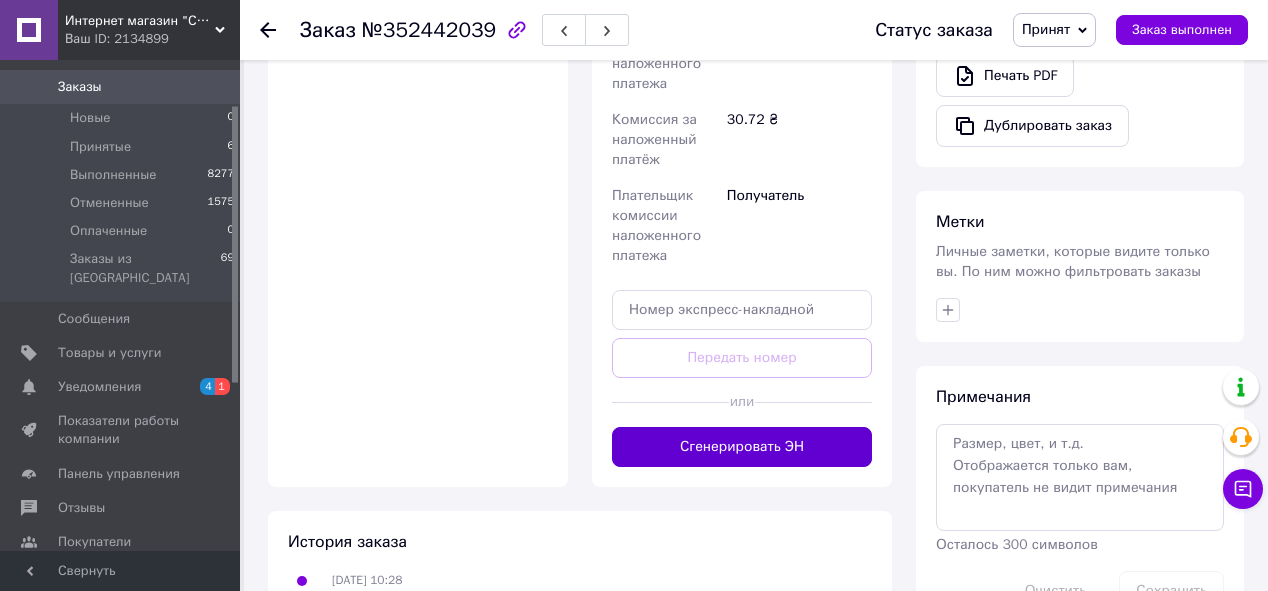 click on "Сгенерировать ЭН" at bounding box center (742, 447) 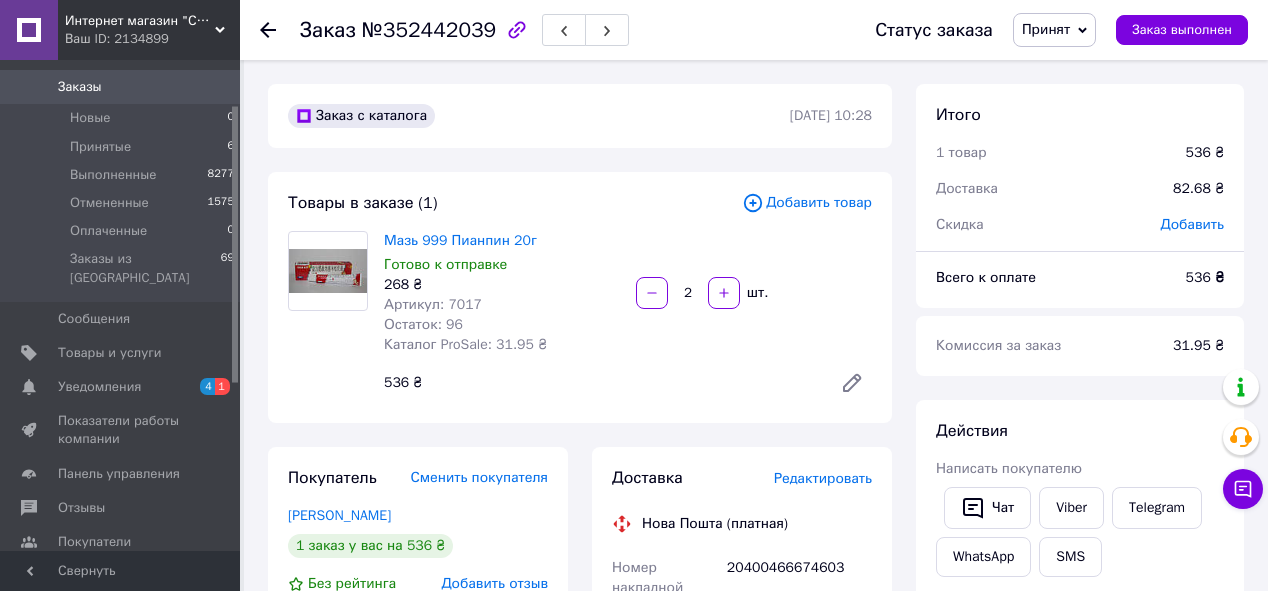 scroll, scrollTop: 480, scrollLeft: 0, axis: vertical 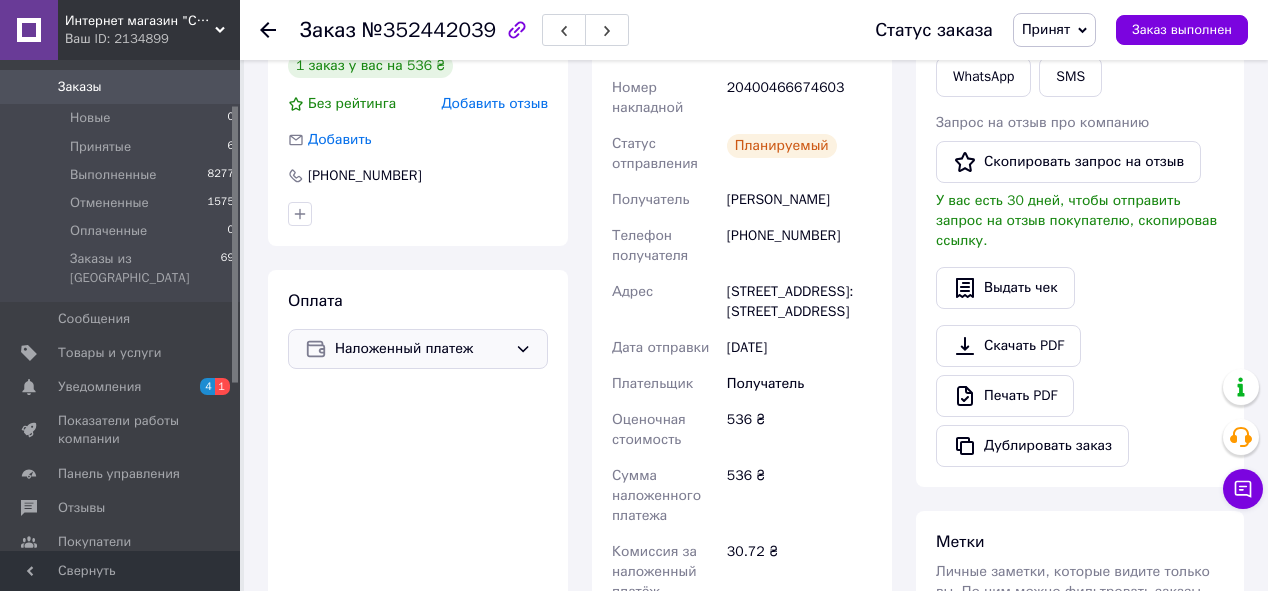 click 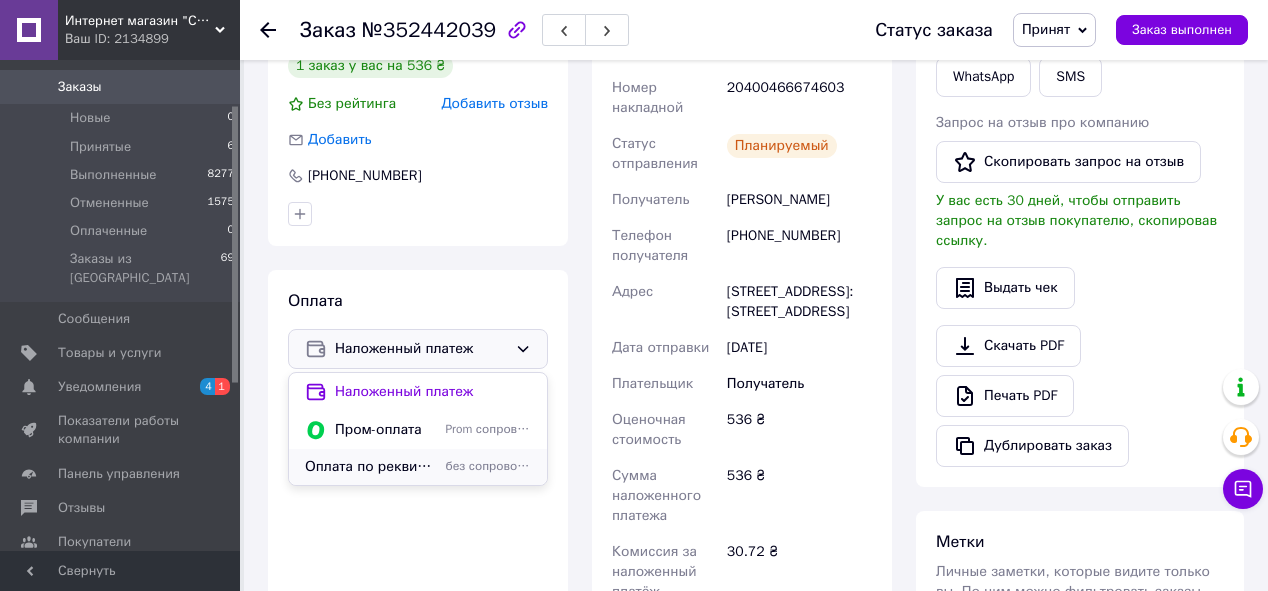 click on "Оплата по реквизитам" at bounding box center (371, 467) 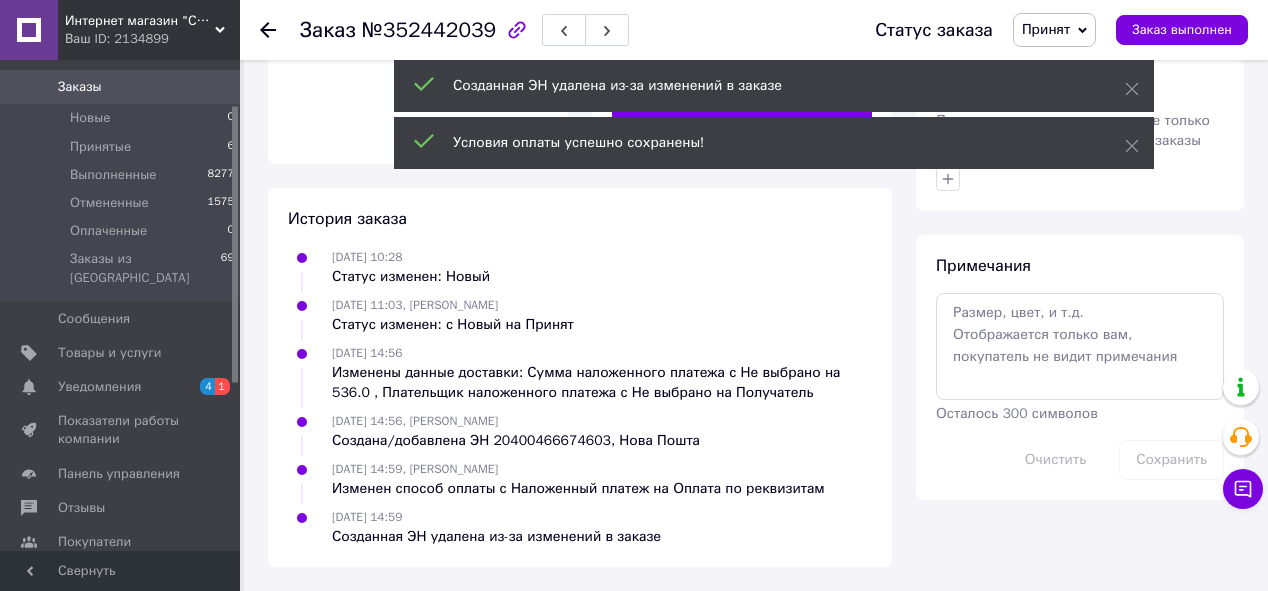 scroll, scrollTop: 711, scrollLeft: 0, axis: vertical 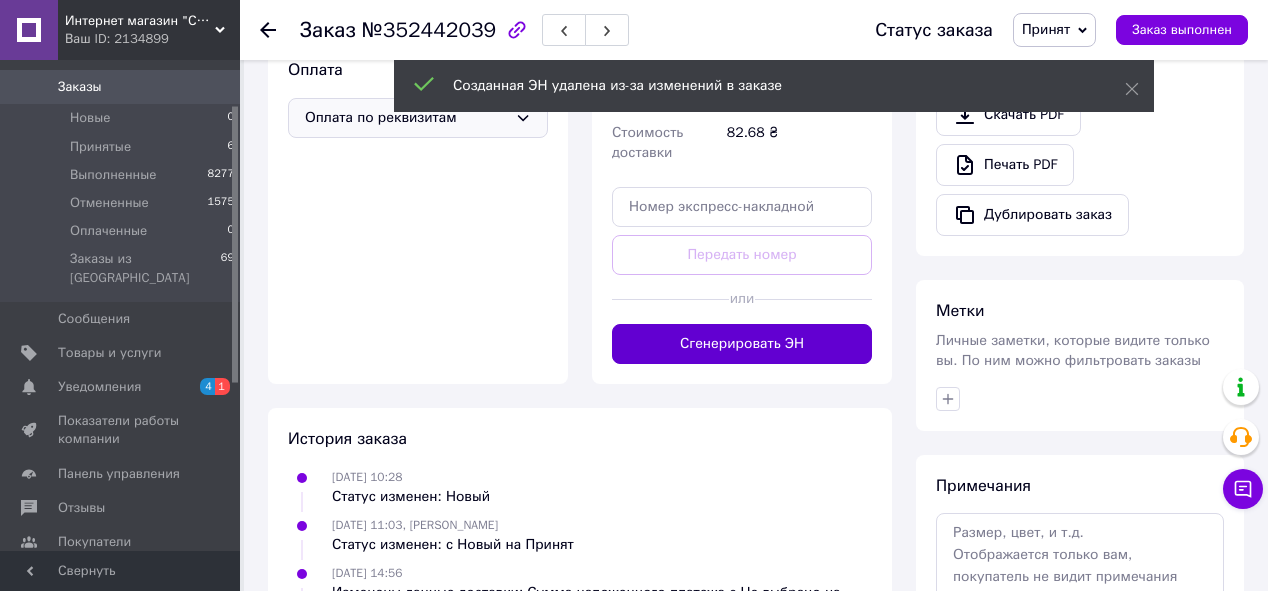 click on "Сгенерировать ЭН" at bounding box center [742, 344] 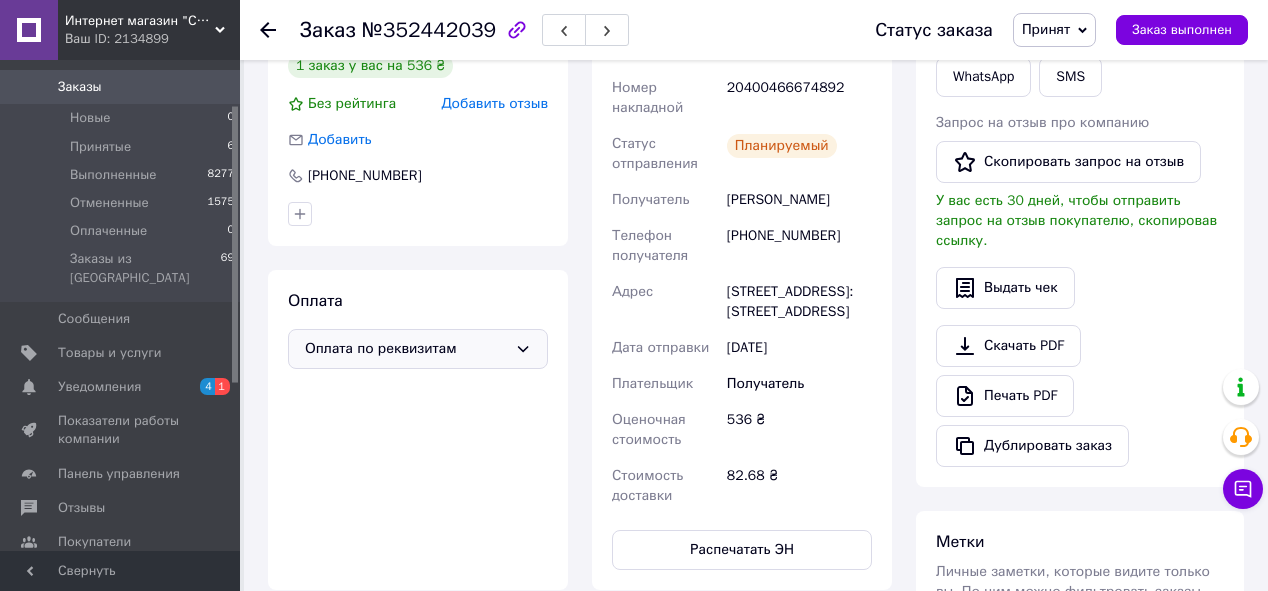 scroll, scrollTop: 800, scrollLeft: 0, axis: vertical 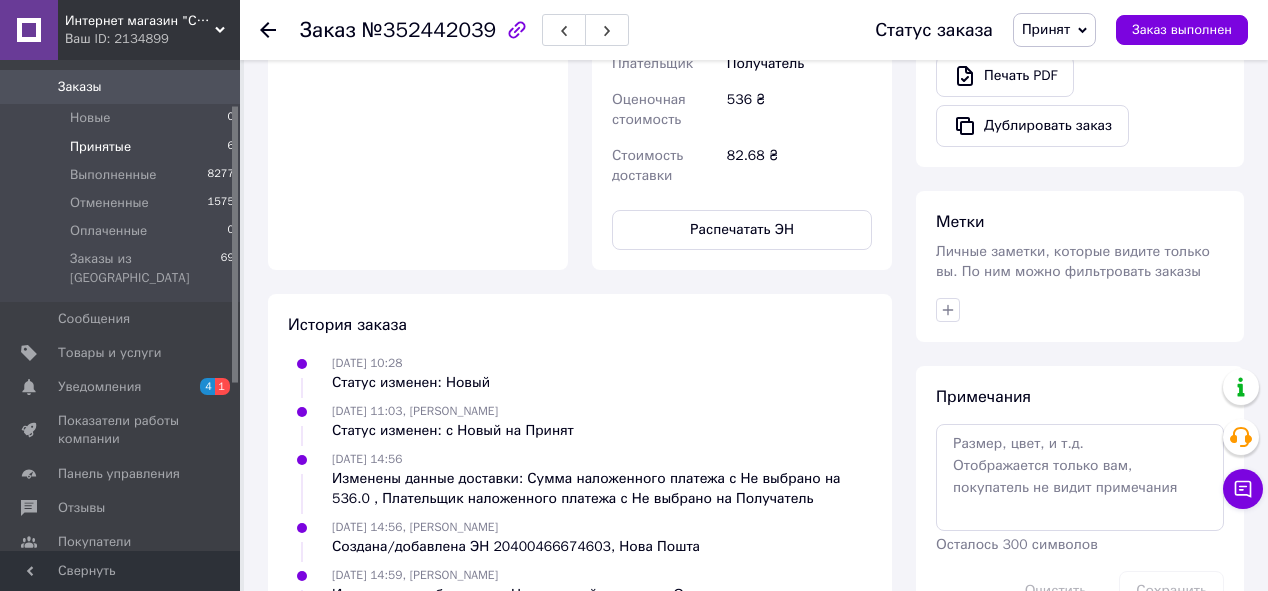 click on "Принятые" at bounding box center [100, 147] 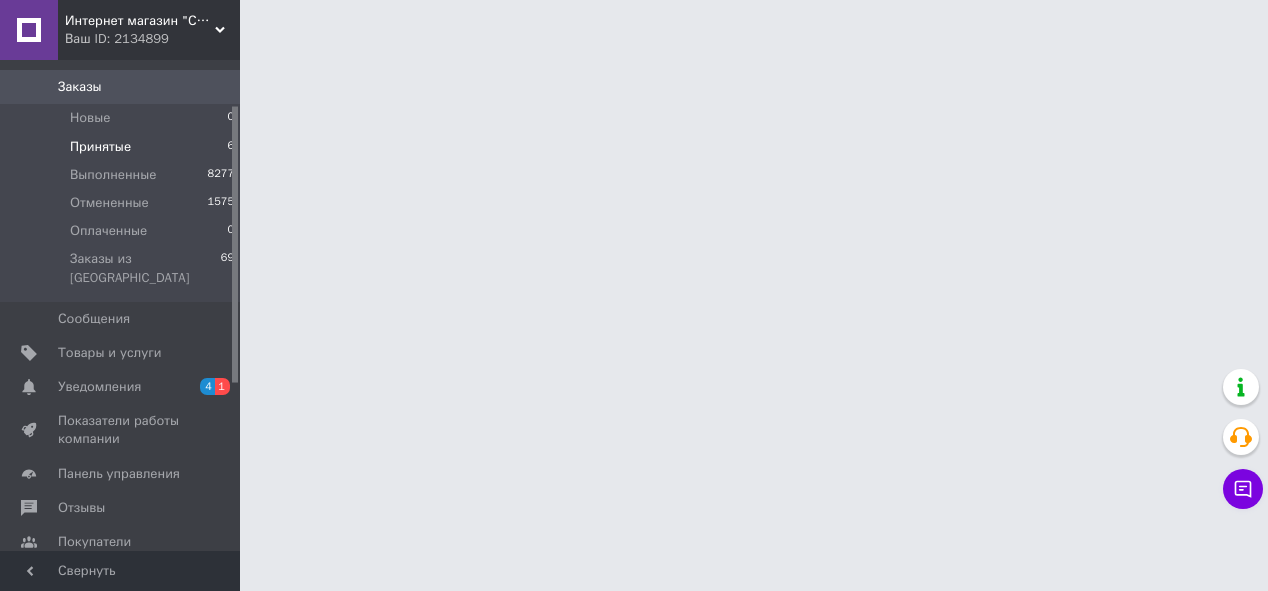 scroll, scrollTop: 0, scrollLeft: 0, axis: both 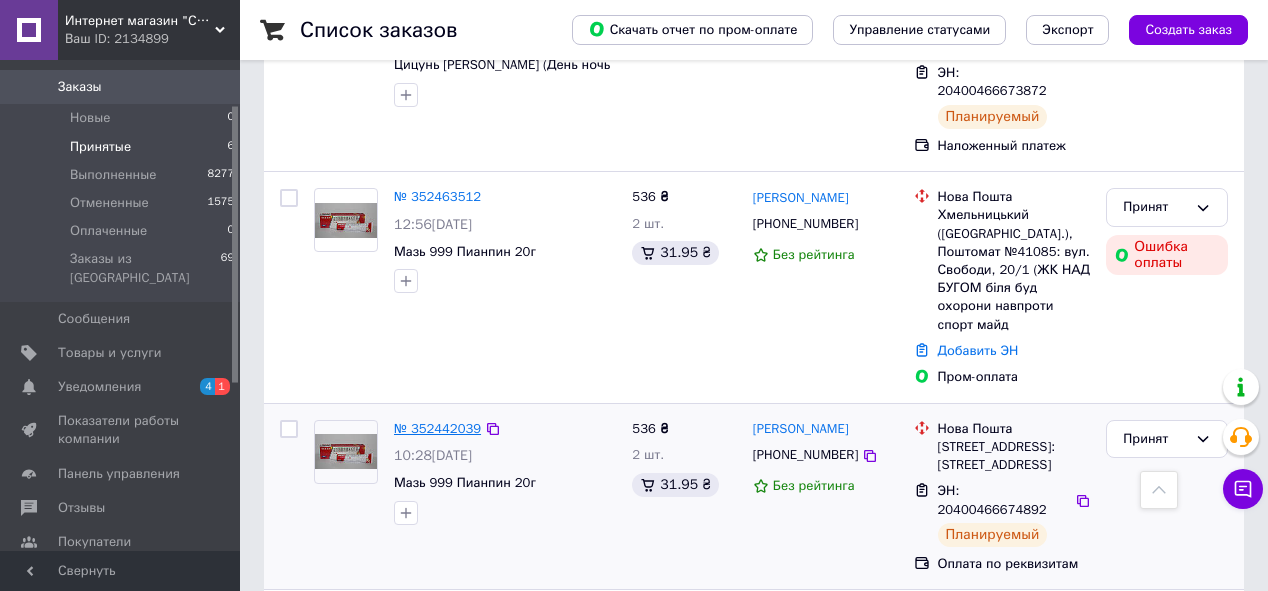 click on "№ 352442039" at bounding box center [437, 428] 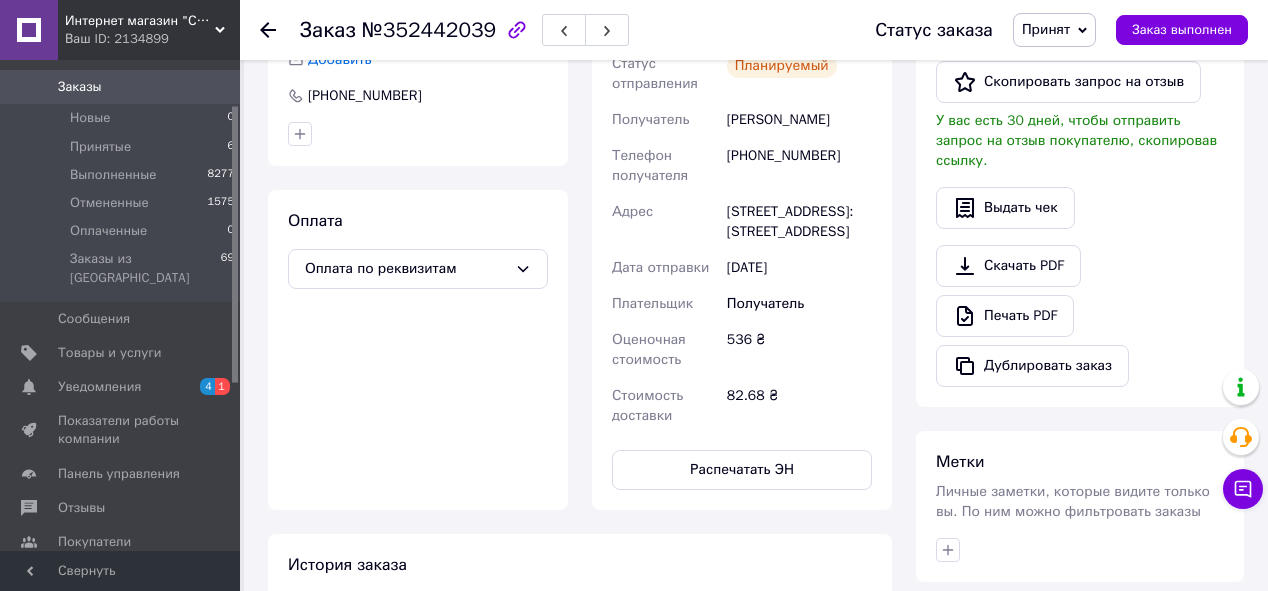 scroll, scrollTop: 720, scrollLeft: 0, axis: vertical 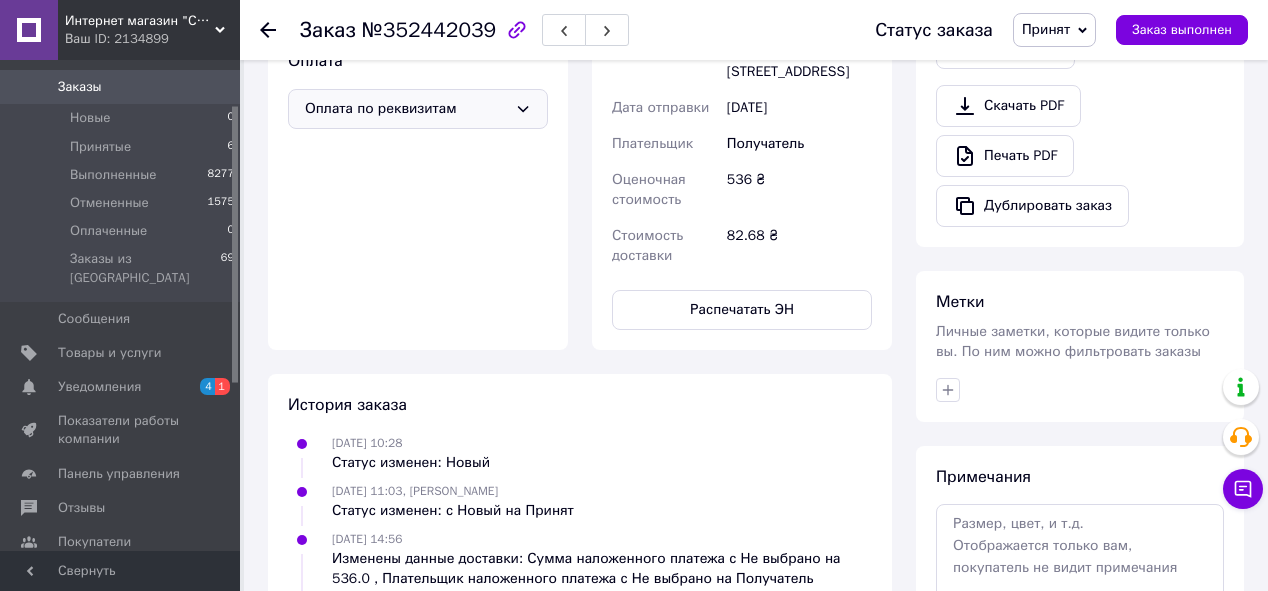 click 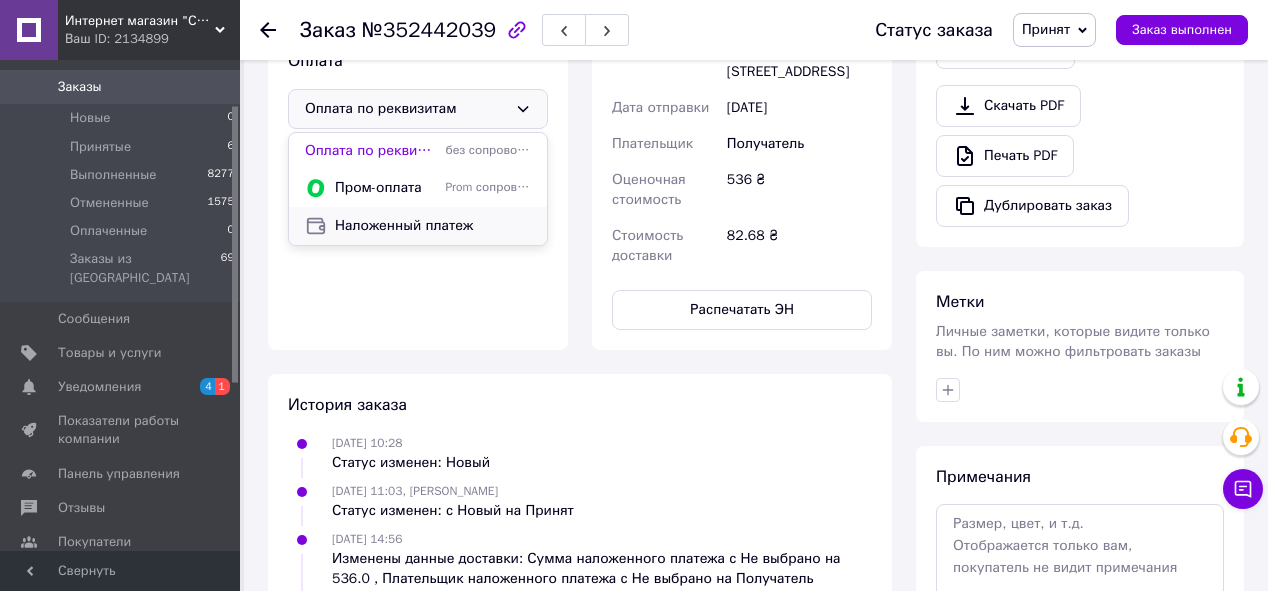 click on "Наложенный платеж" at bounding box center [433, 226] 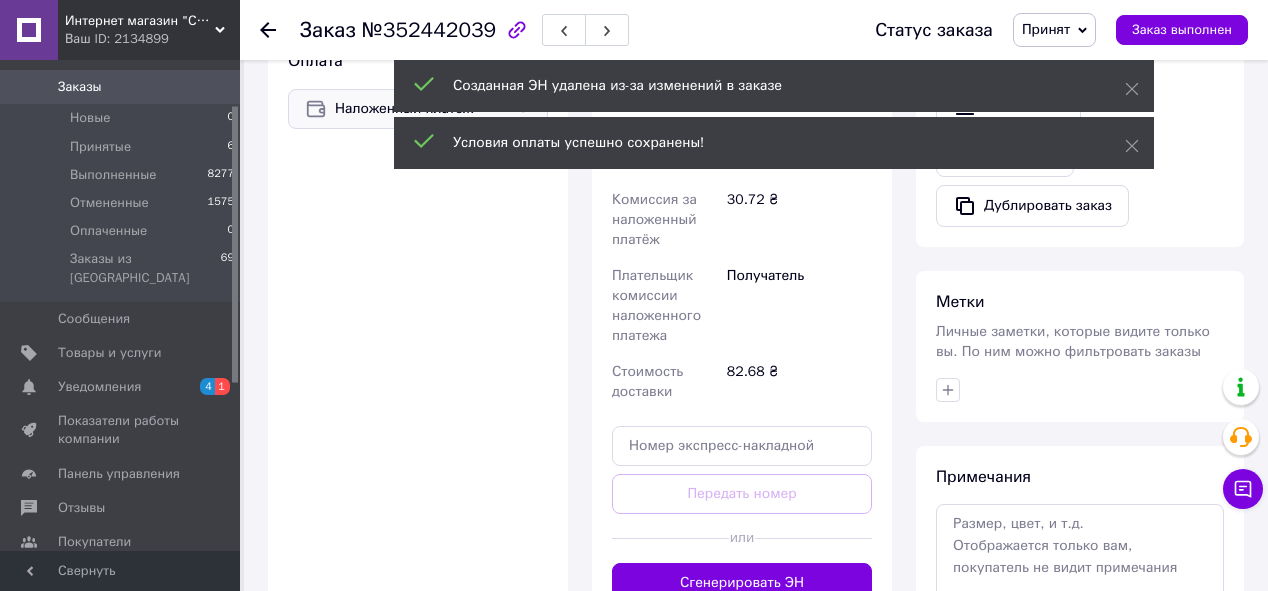 scroll, scrollTop: 800, scrollLeft: 0, axis: vertical 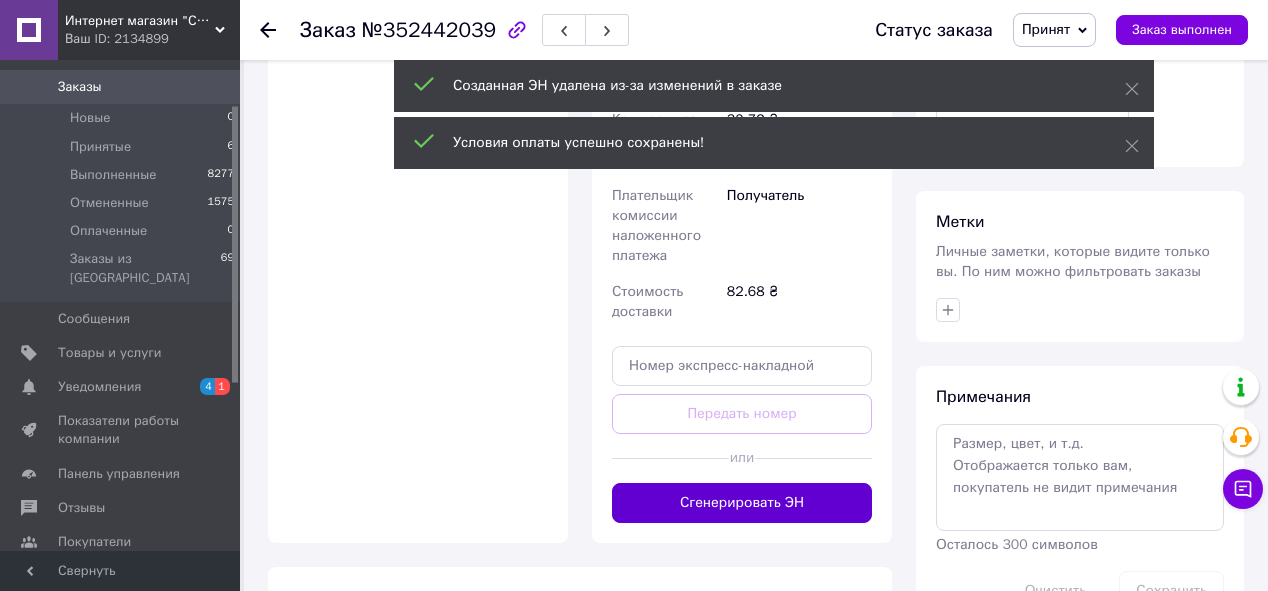 click on "Сгенерировать ЭН" at bounding box center [742, 503] 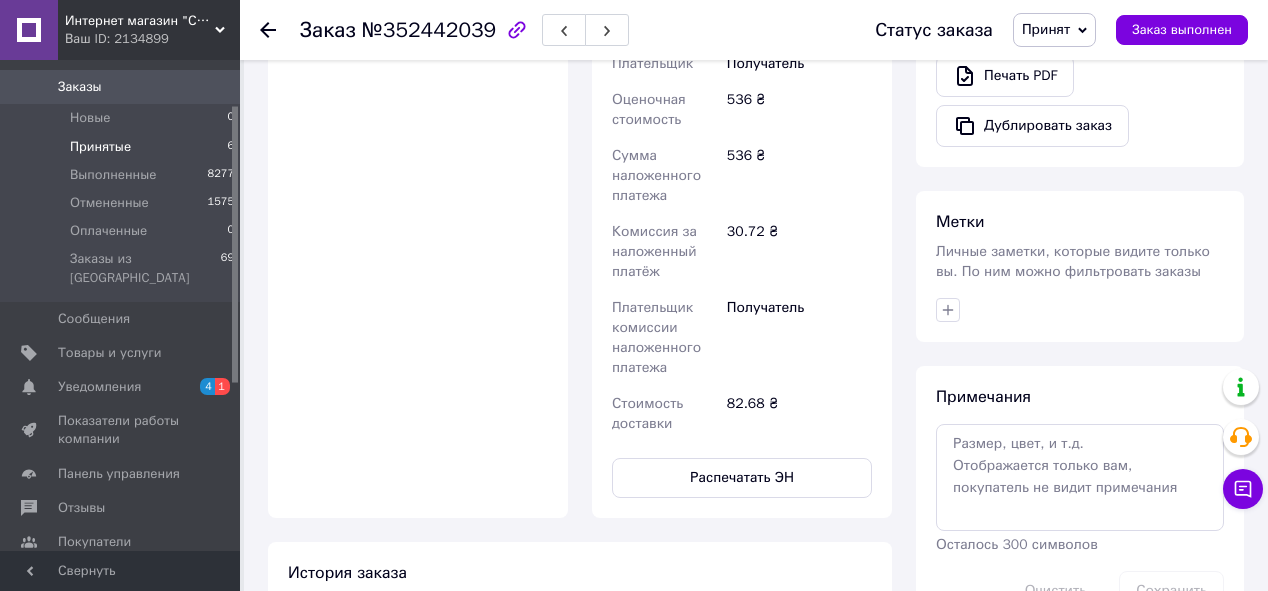 click on "Принятые" at bounding box center [100, 147] 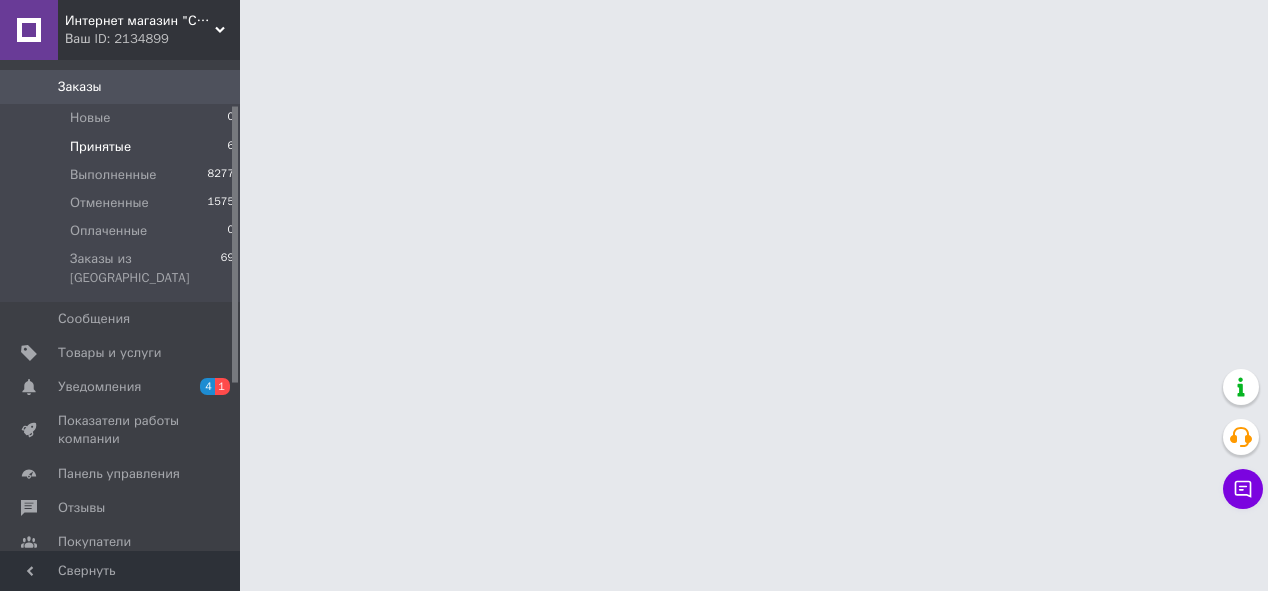 scroll, scrollTop: 0, scrollLeft: 0, axis: both 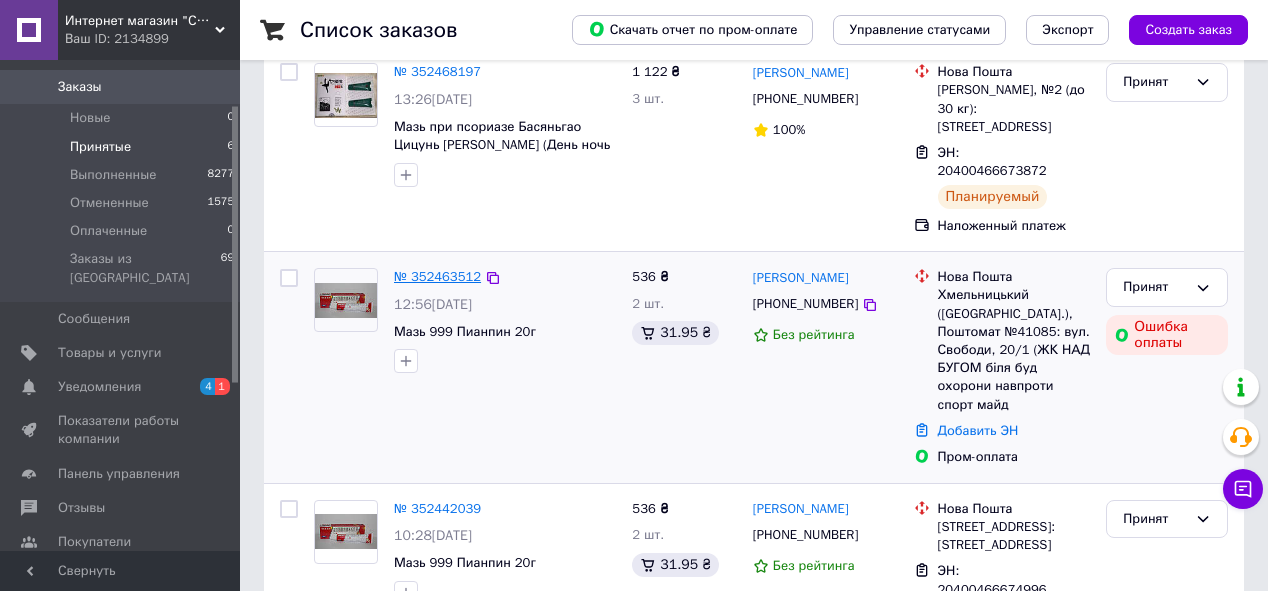 click on "№ 352463512" at bounding box center (437, 276) 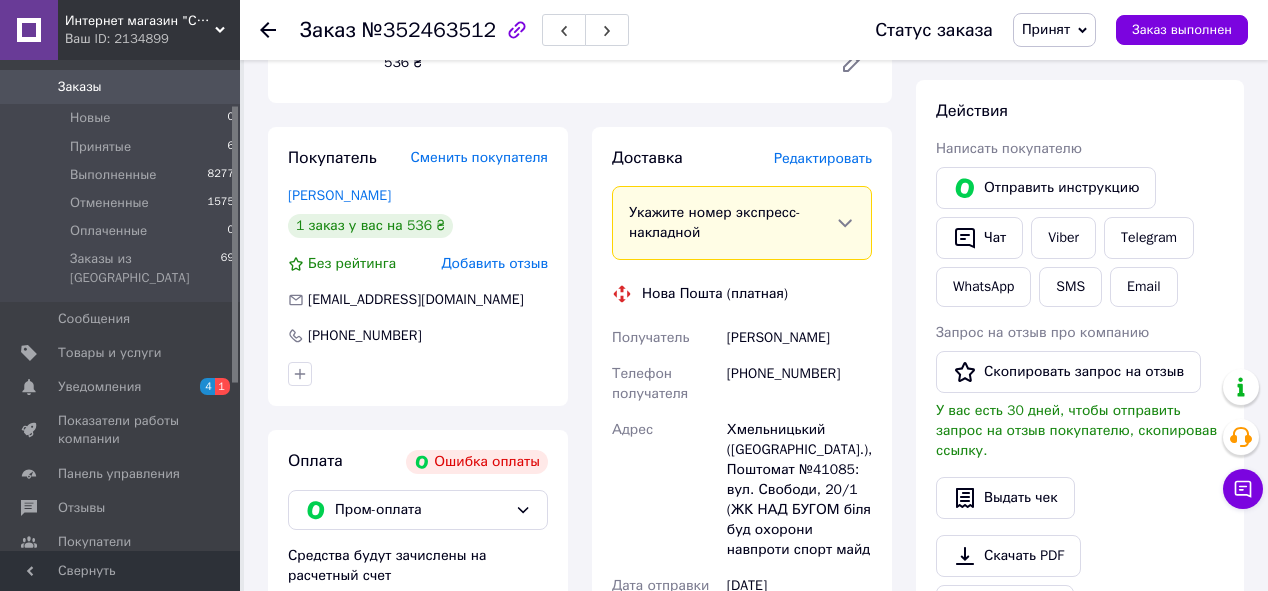 scroll, scrollTop: 560, scrollLeft: 0, axis: vertical 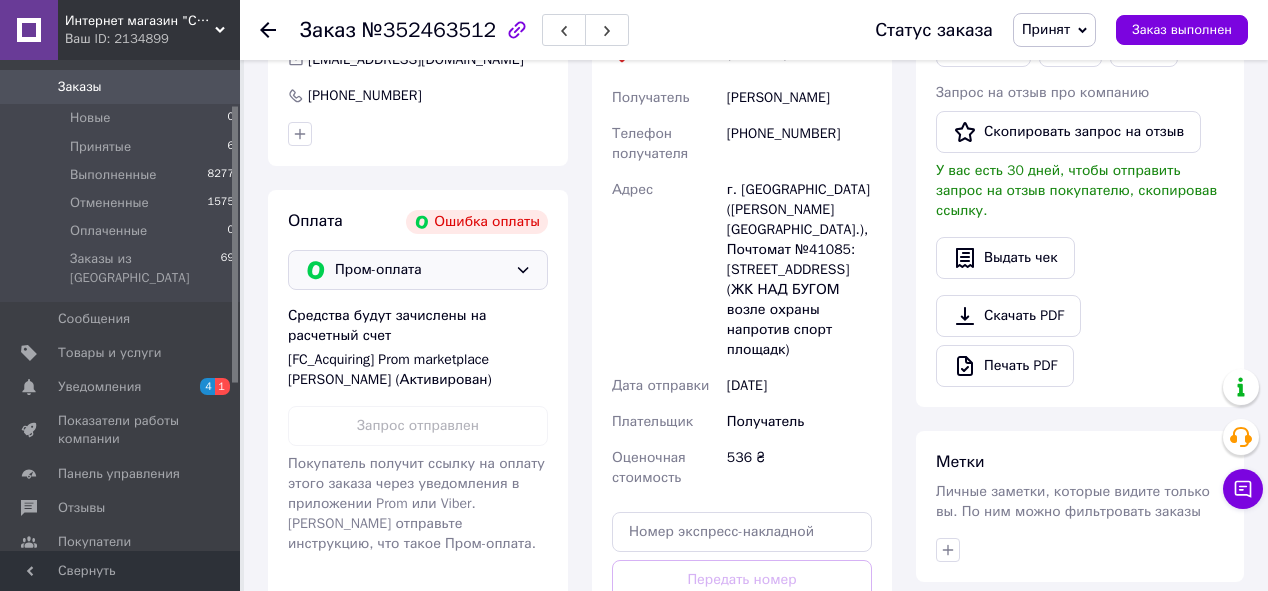 click 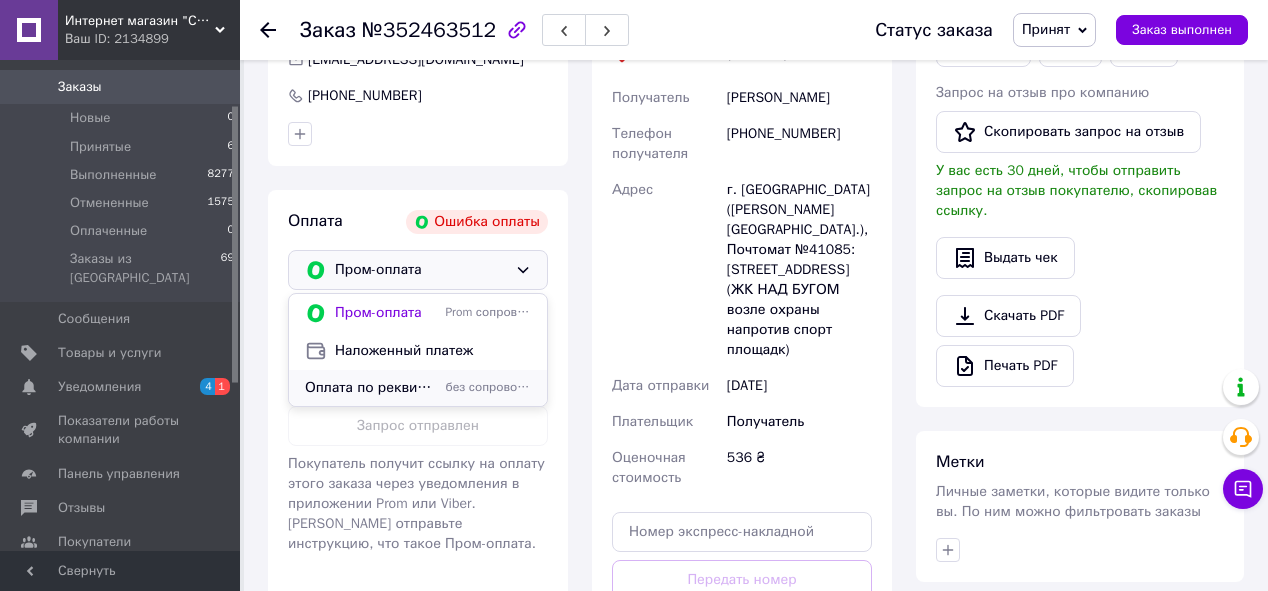 click on "Оплата по реквизитам" at bounding box center (371, 388) 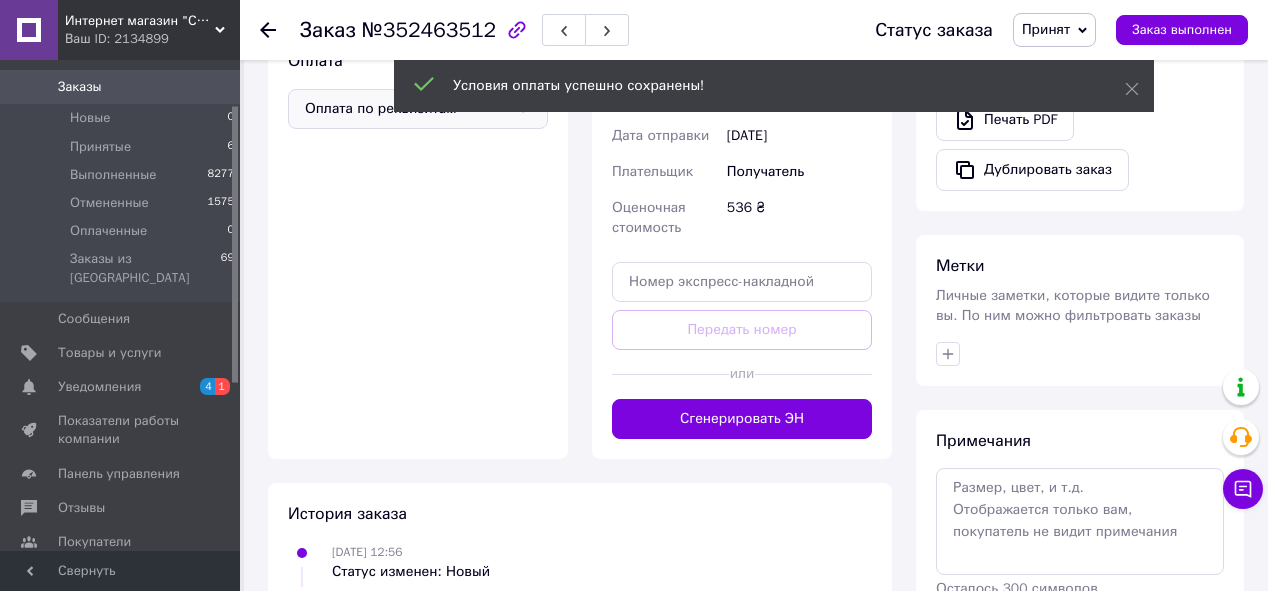 scroll, scrollTop: 800, scrollLeft: 0, axis: vertical 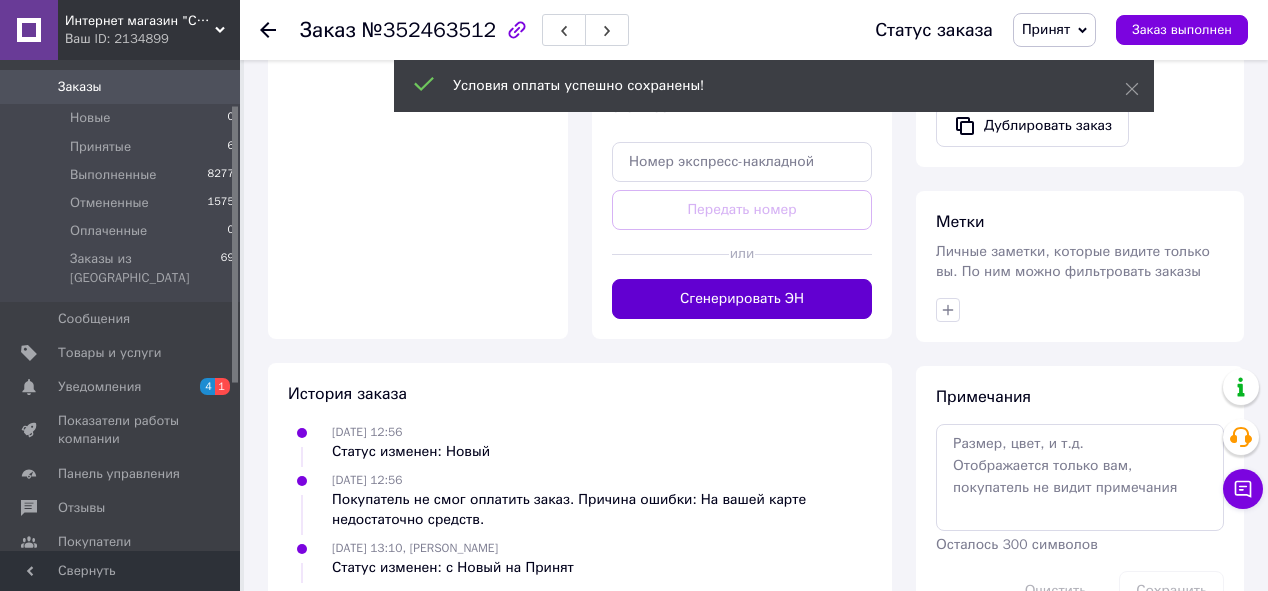 click on "Сгенерировать ЭН" at bounding box center [742, 299] 